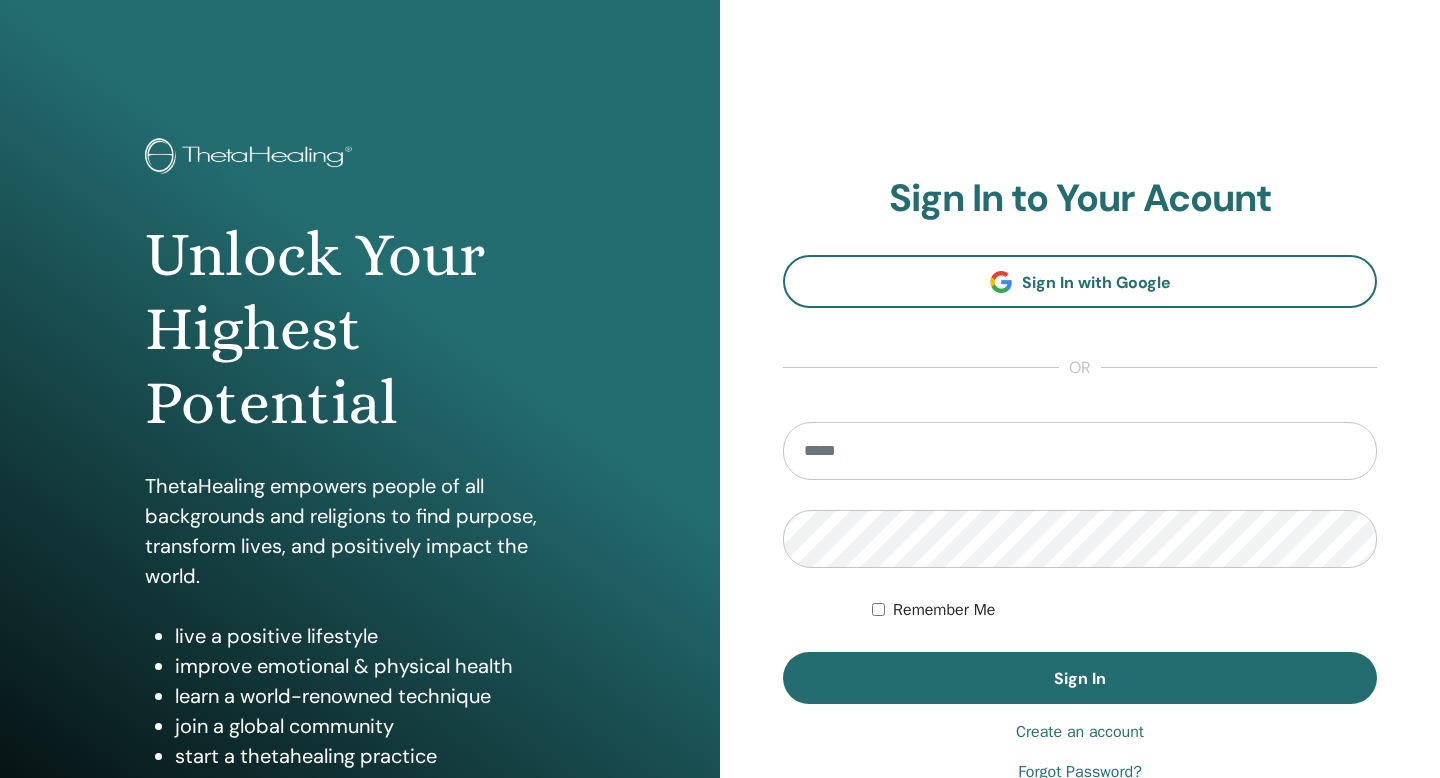 scroll, scrollTop: 0, scrollLeft: 0, axis: both 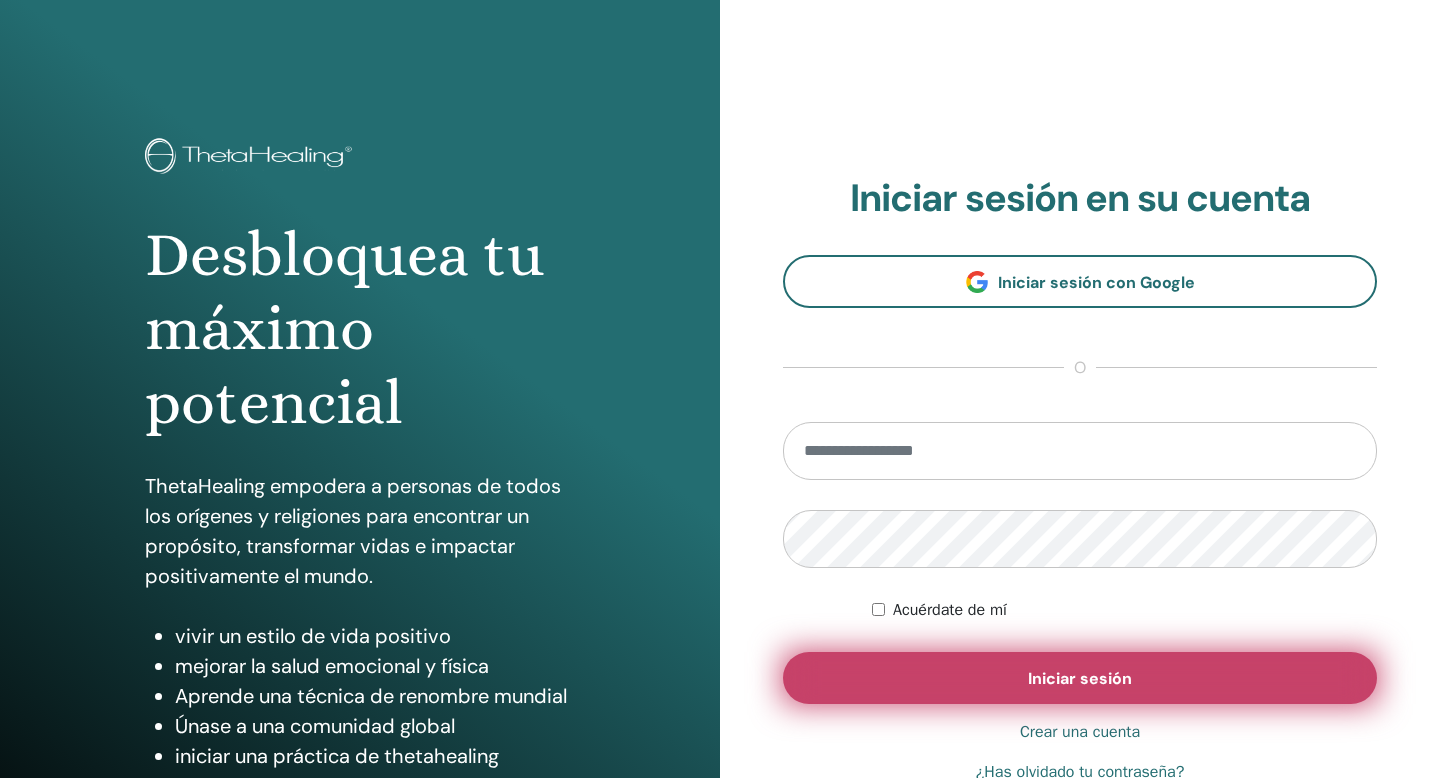 type on "**********" 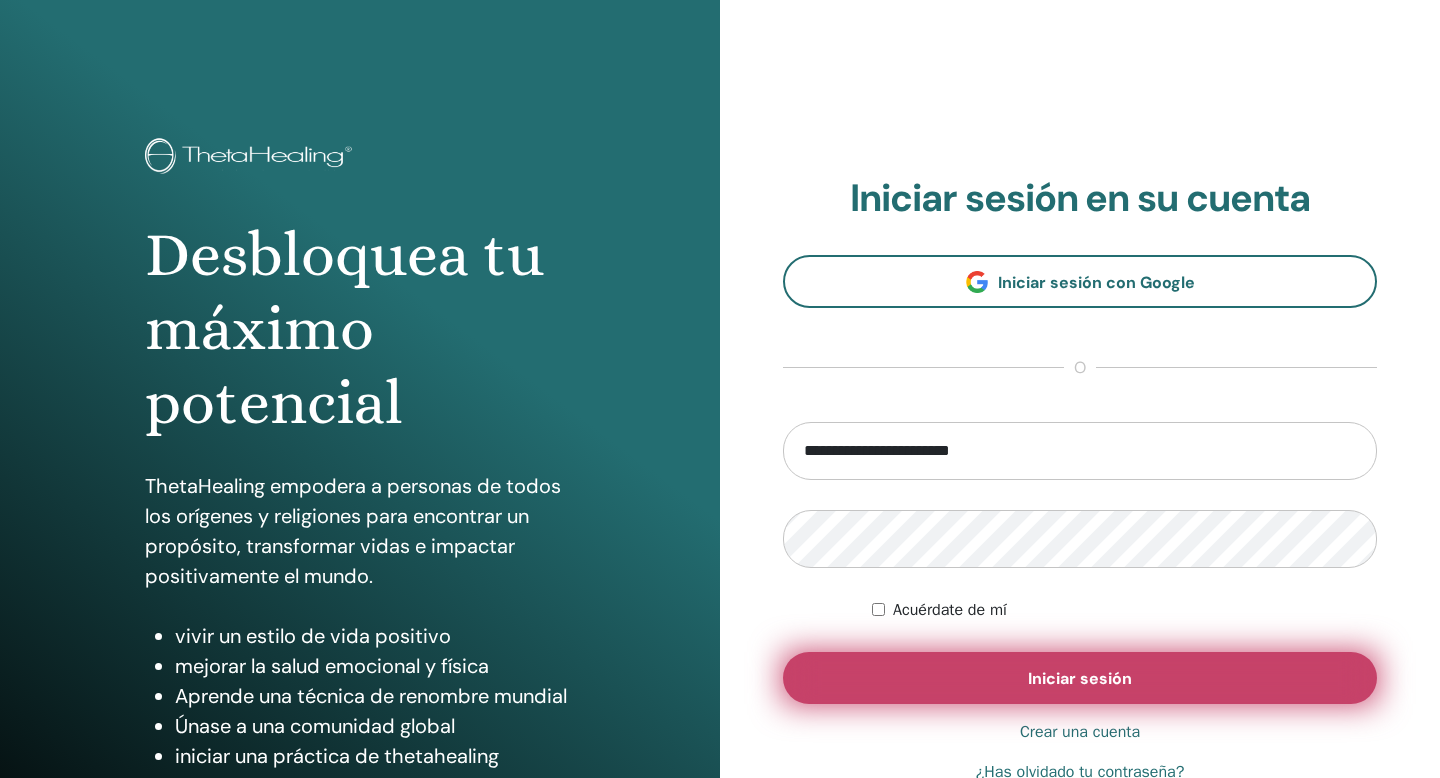 click on "Iniciar sesión" at bounding box center [1080, 678] 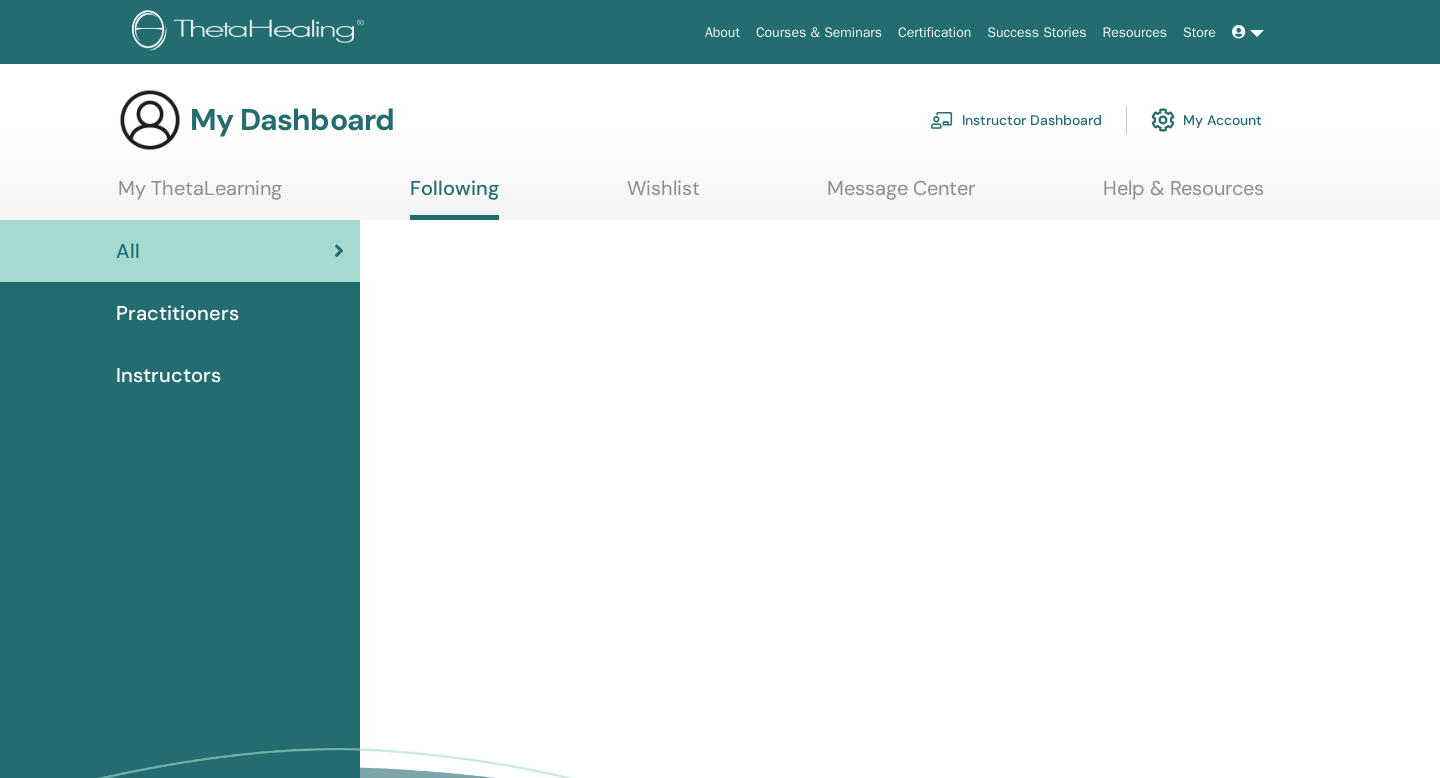 scroll, scrollTop: 0, scrollLeft: 0, axis: both 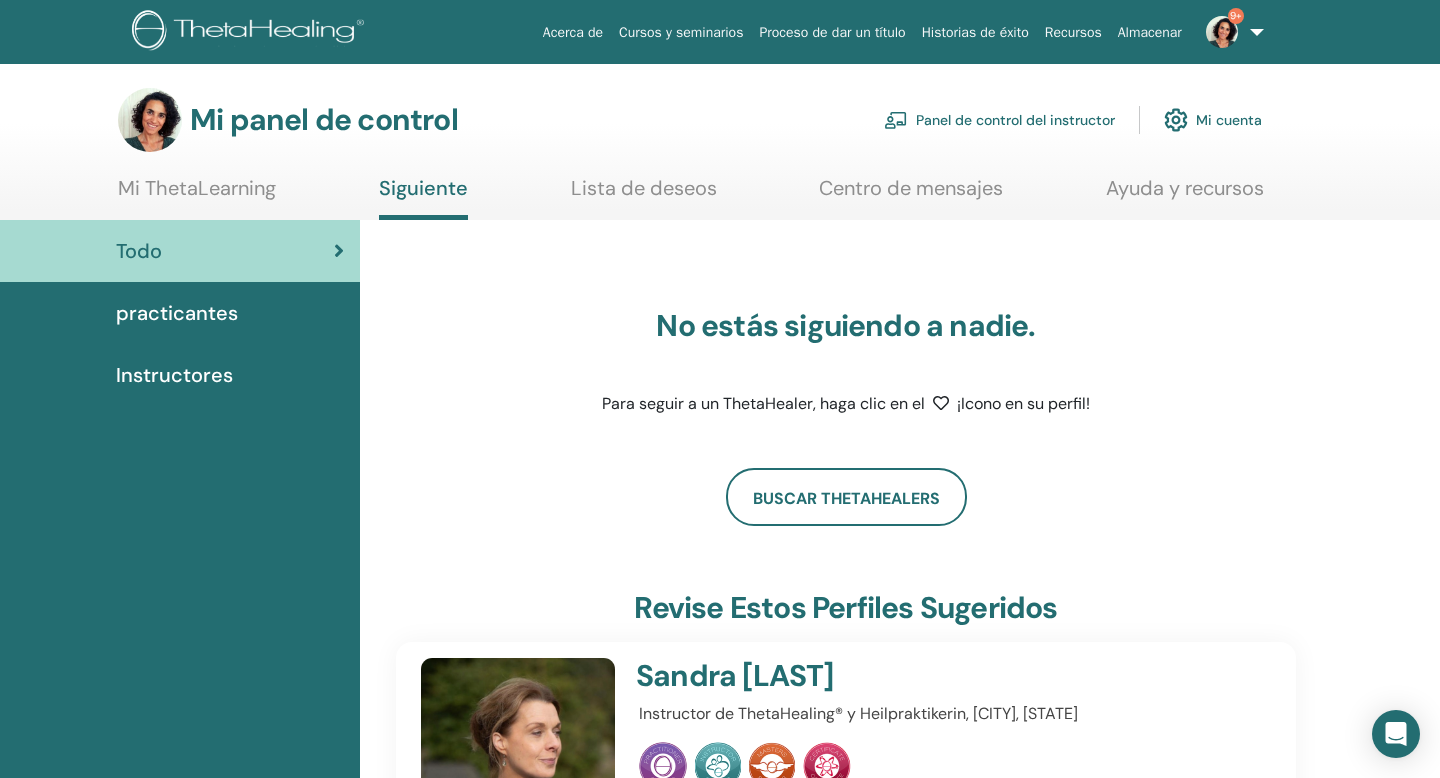 click on "Panel de control del instructor" at bounding box center [1015, 121] 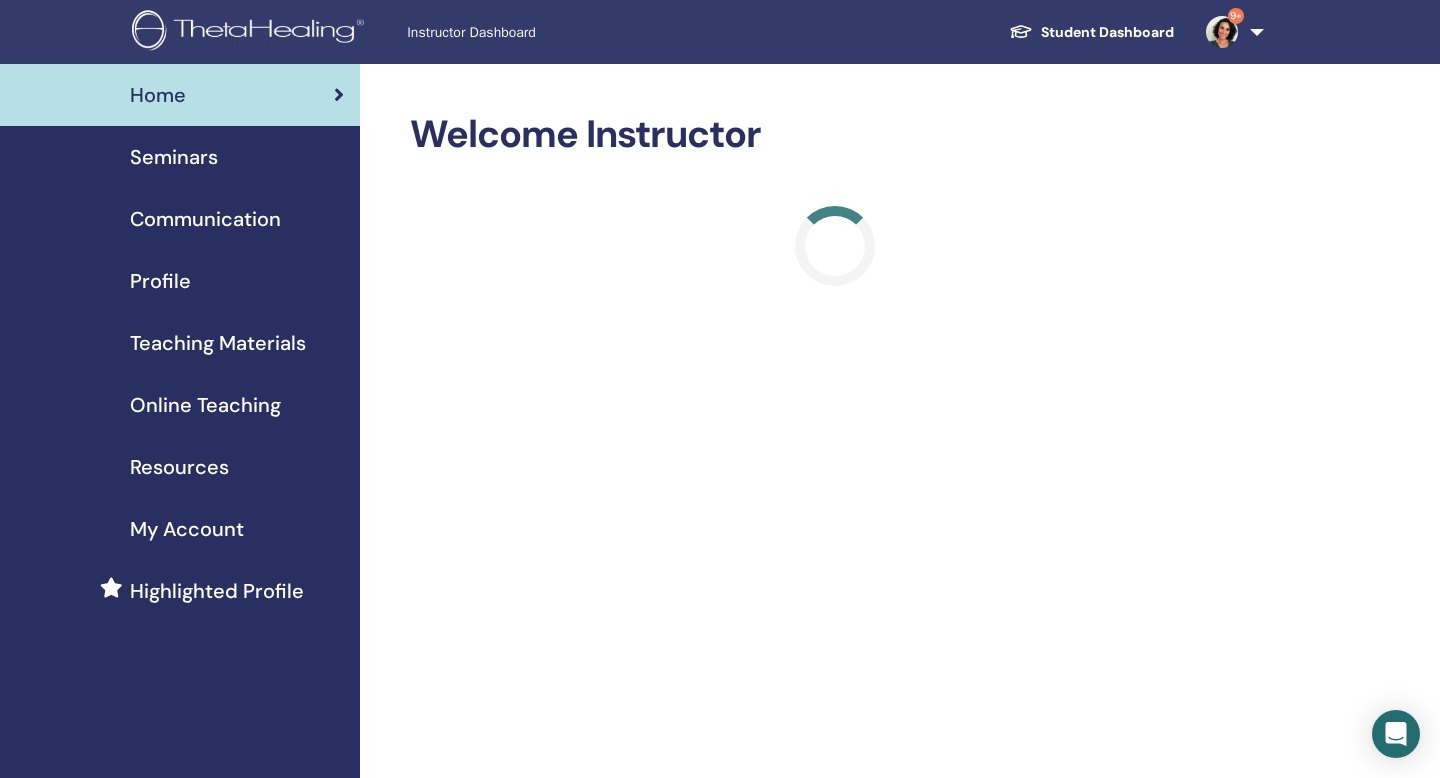 scroll, scrollTop: 0, scrollLeft: 0, axis: both 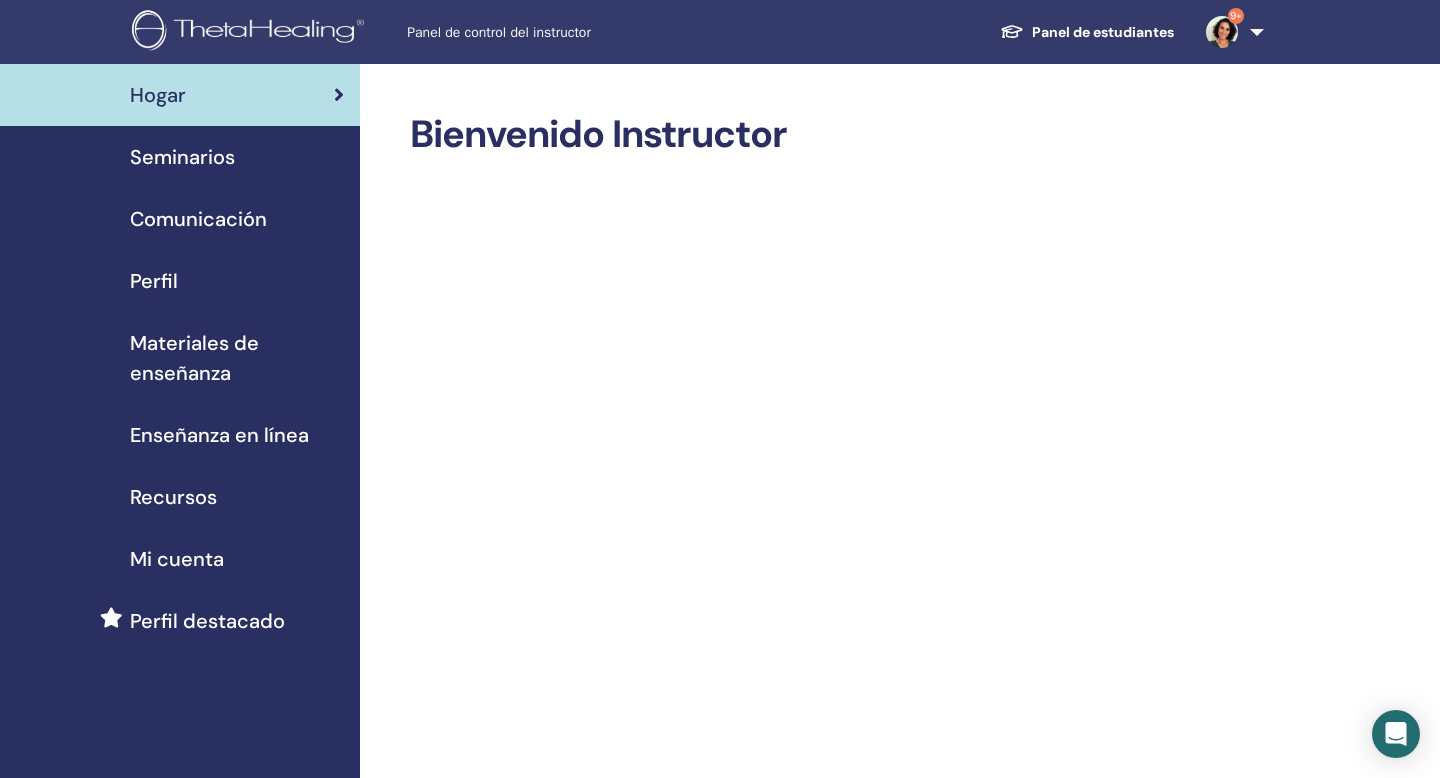 click on "Seminarios" at bounding box center (182, 157) 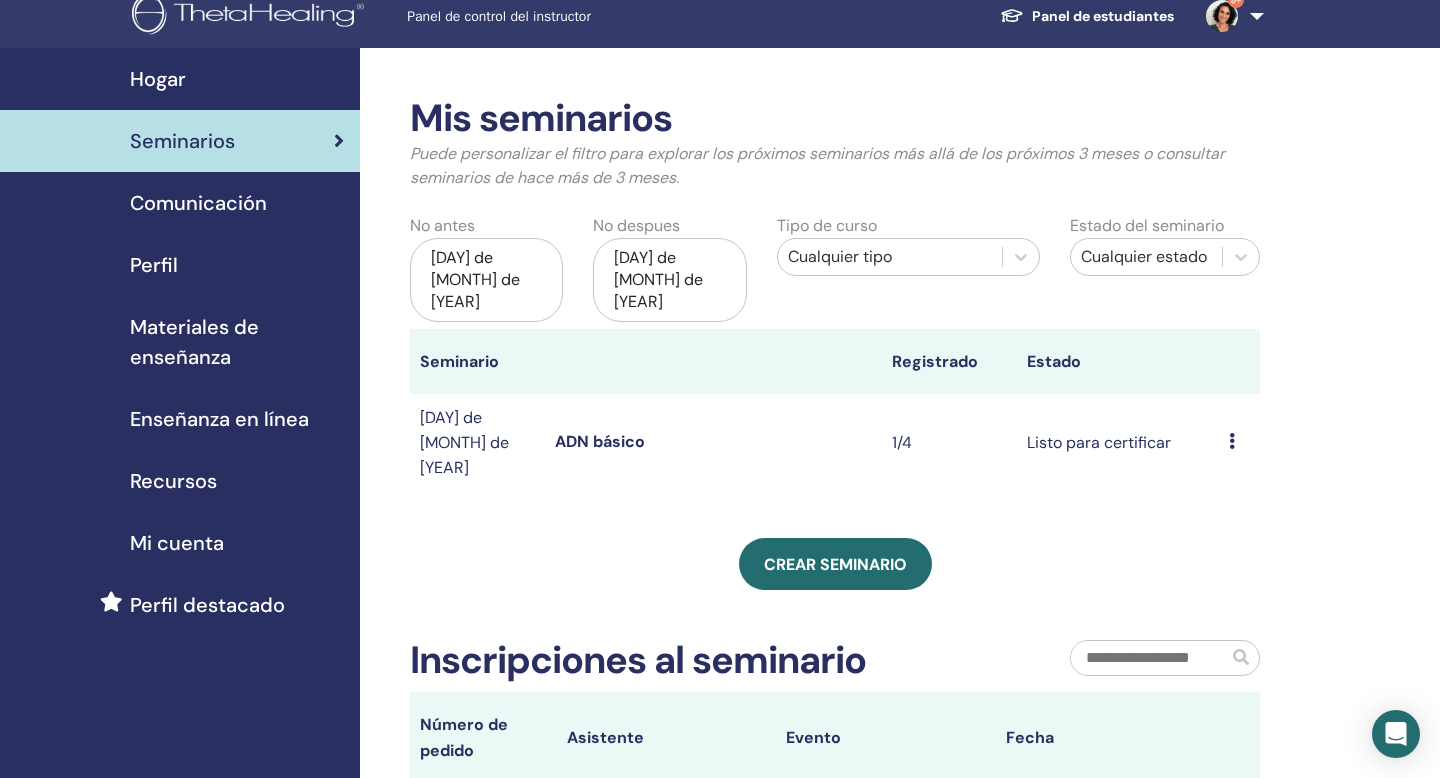 scroll, scrollTop: 15, scrollLeft: 0, axis: vertical 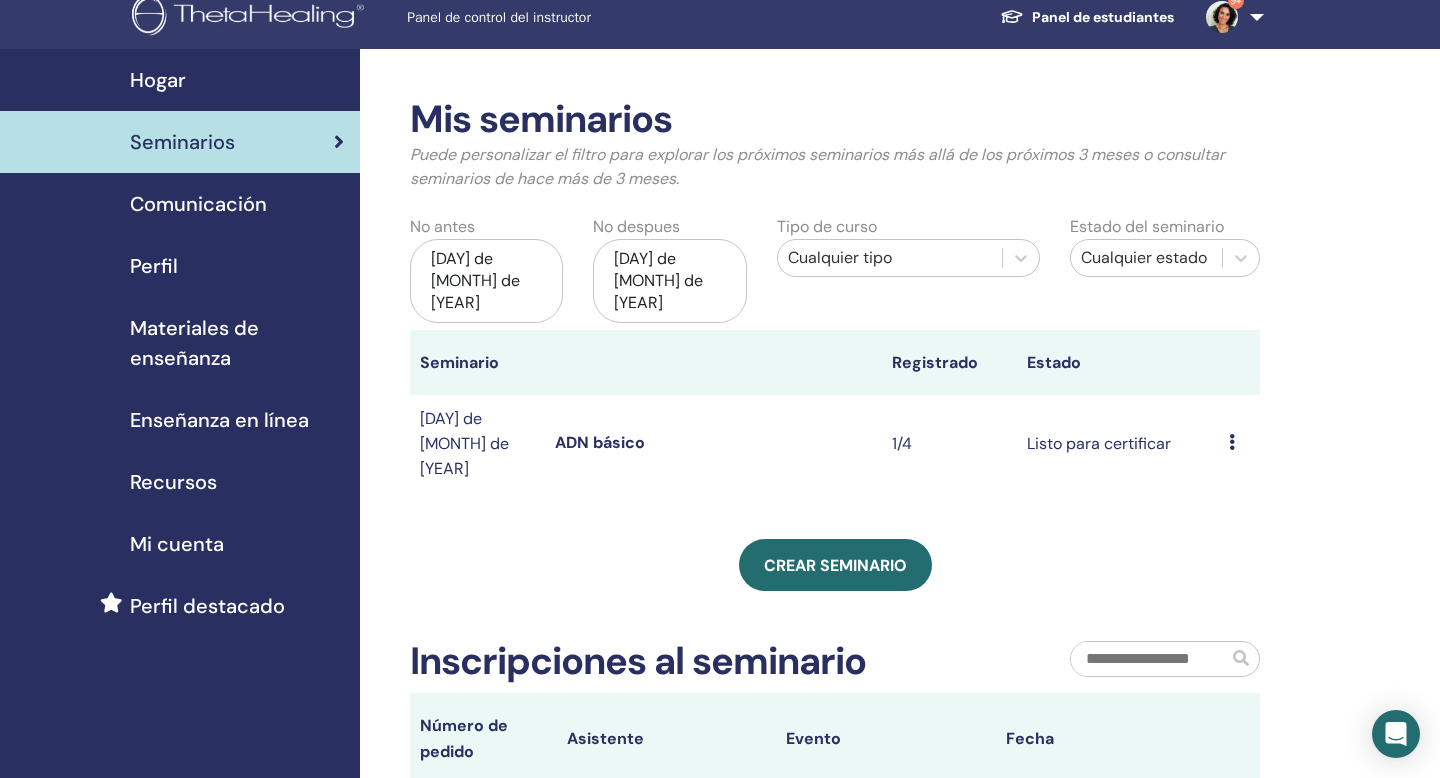 click at bounding box center (1232, 442) 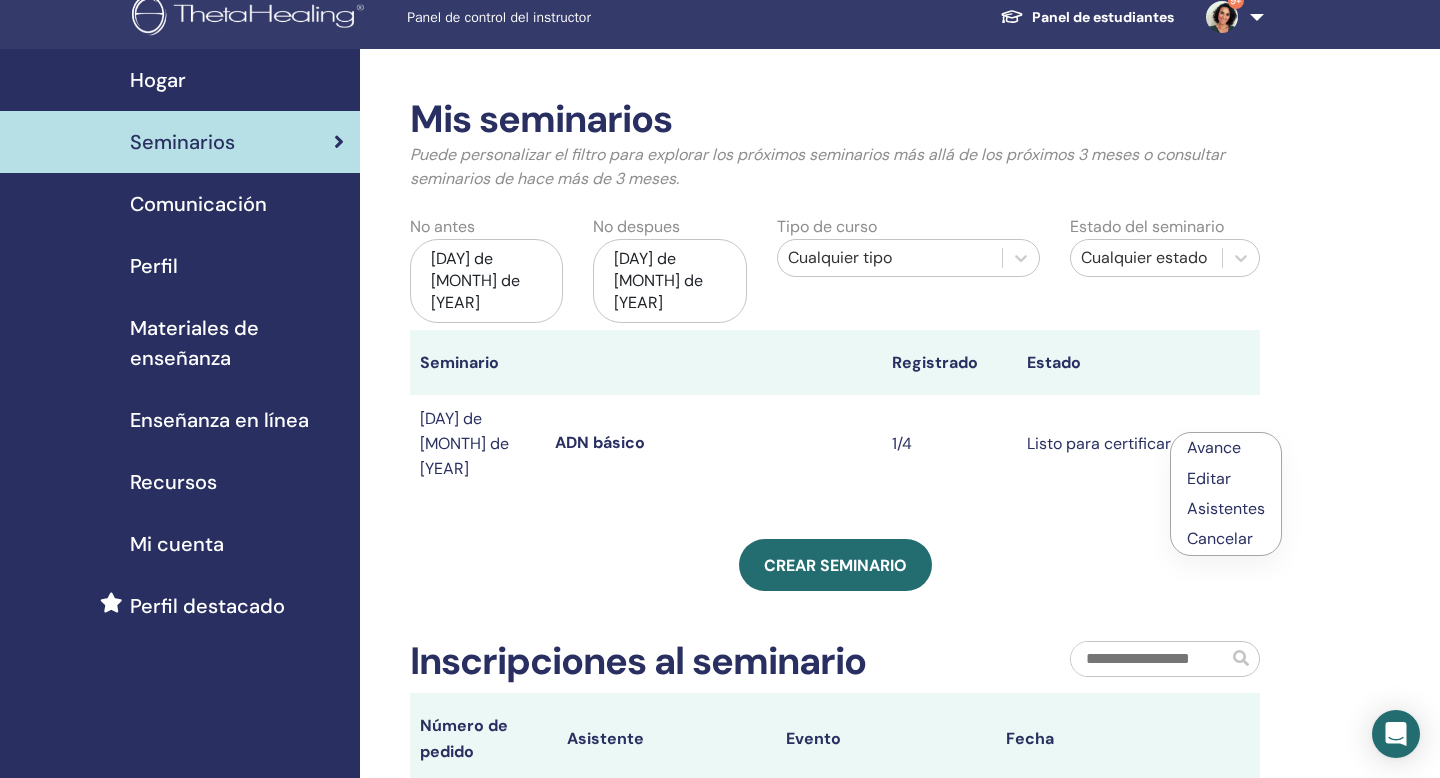click on "Mis seminarios Puede personalizar el filtro para explorar los próximos seminarios más allá de los próximos 3 meses o consultar seminarios de hace más de 3 meses. No antes [DAY] de [MONTH] [YEAR] No despues [DAY] de [MONTH] [YEAR] Tipo de curso Cualquier tipo Estado del seminario Cualquier estado Seminario Registrado Estado [DAY] de [MONTH] de [YEAR] ADN básico 1/4 Listo para certificar Avance Editar Asistentes Cancelar Crear seminario Inscripciones al seminario Número de pedido Asistente Evento Fecha" at bounding box center (835, 440) 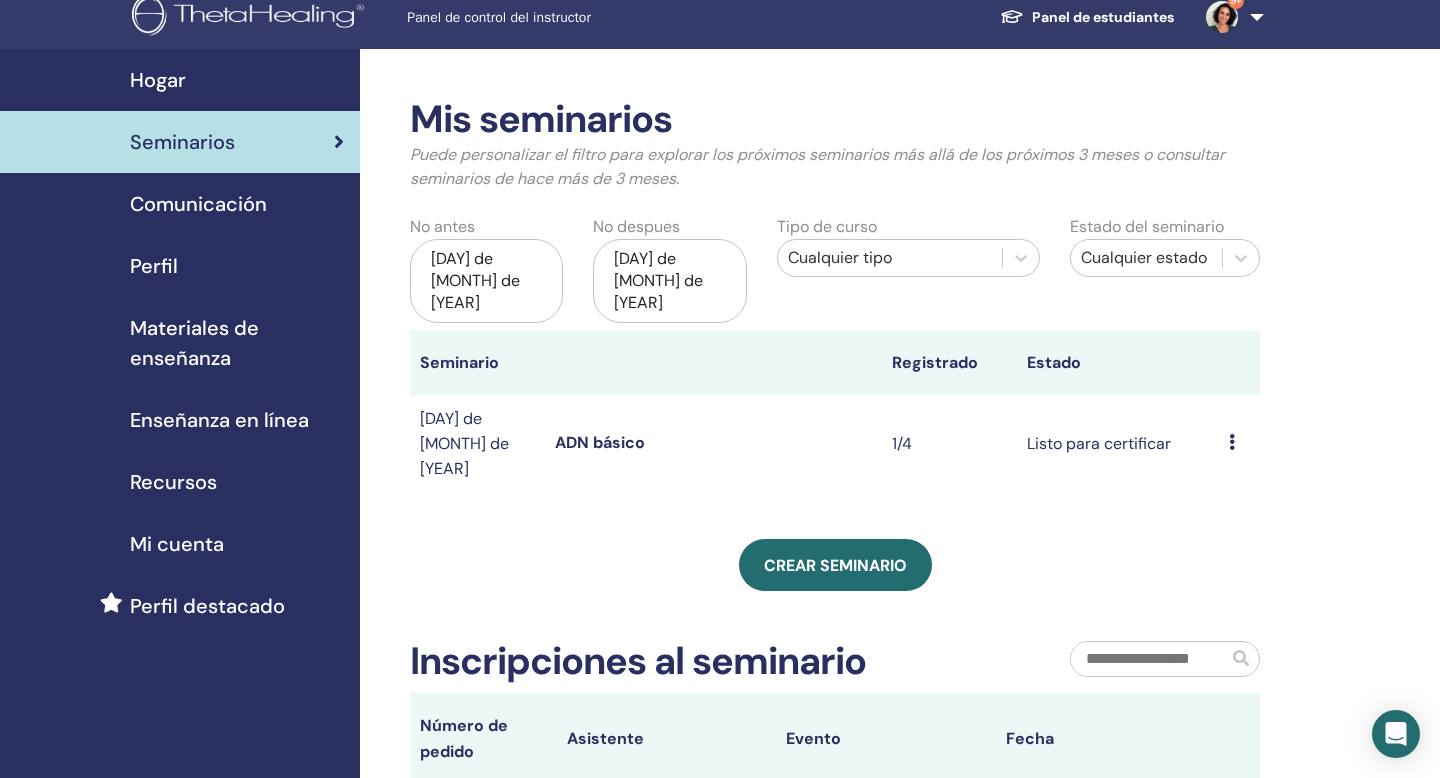 click at bounding box center (1232, 442) 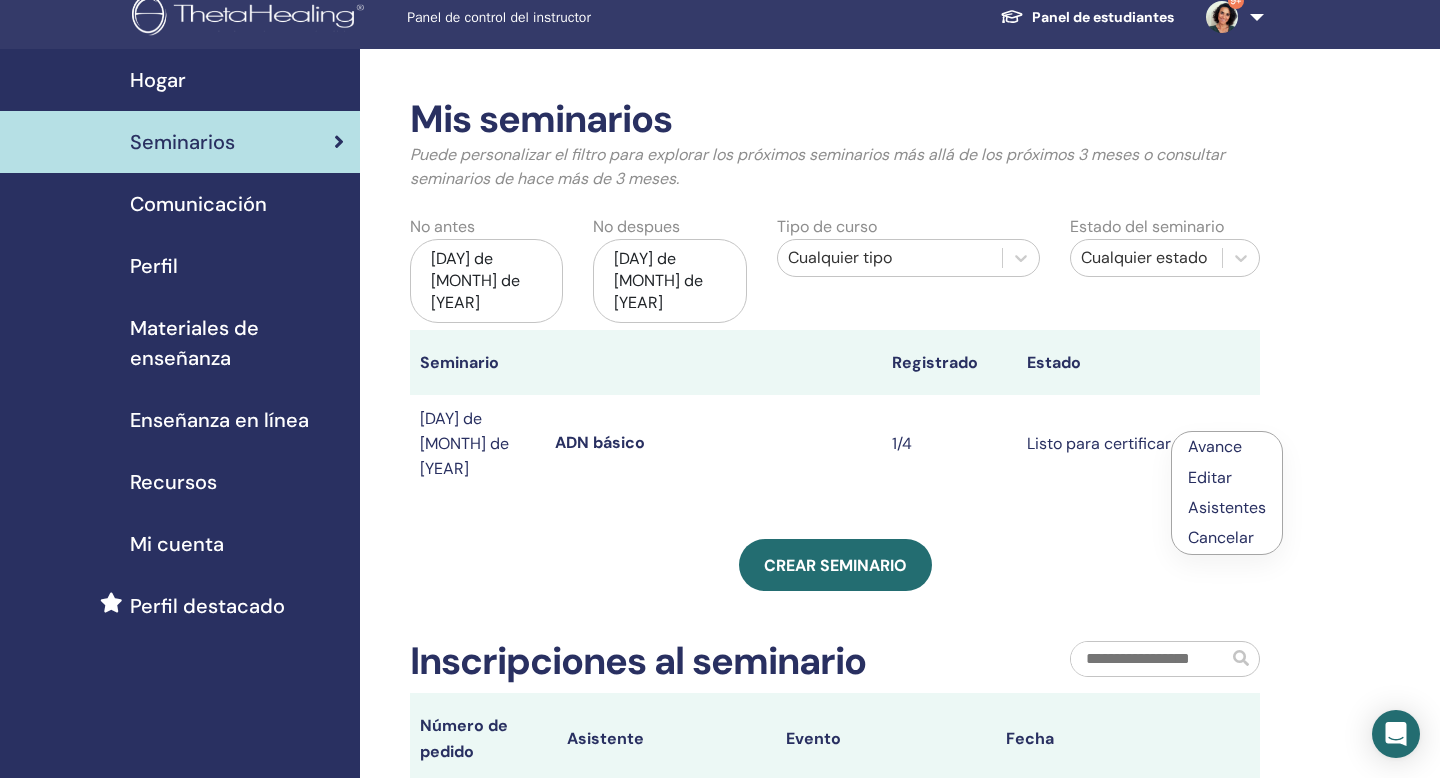 click on "Asistentes" at bounding box center [1227, 507] 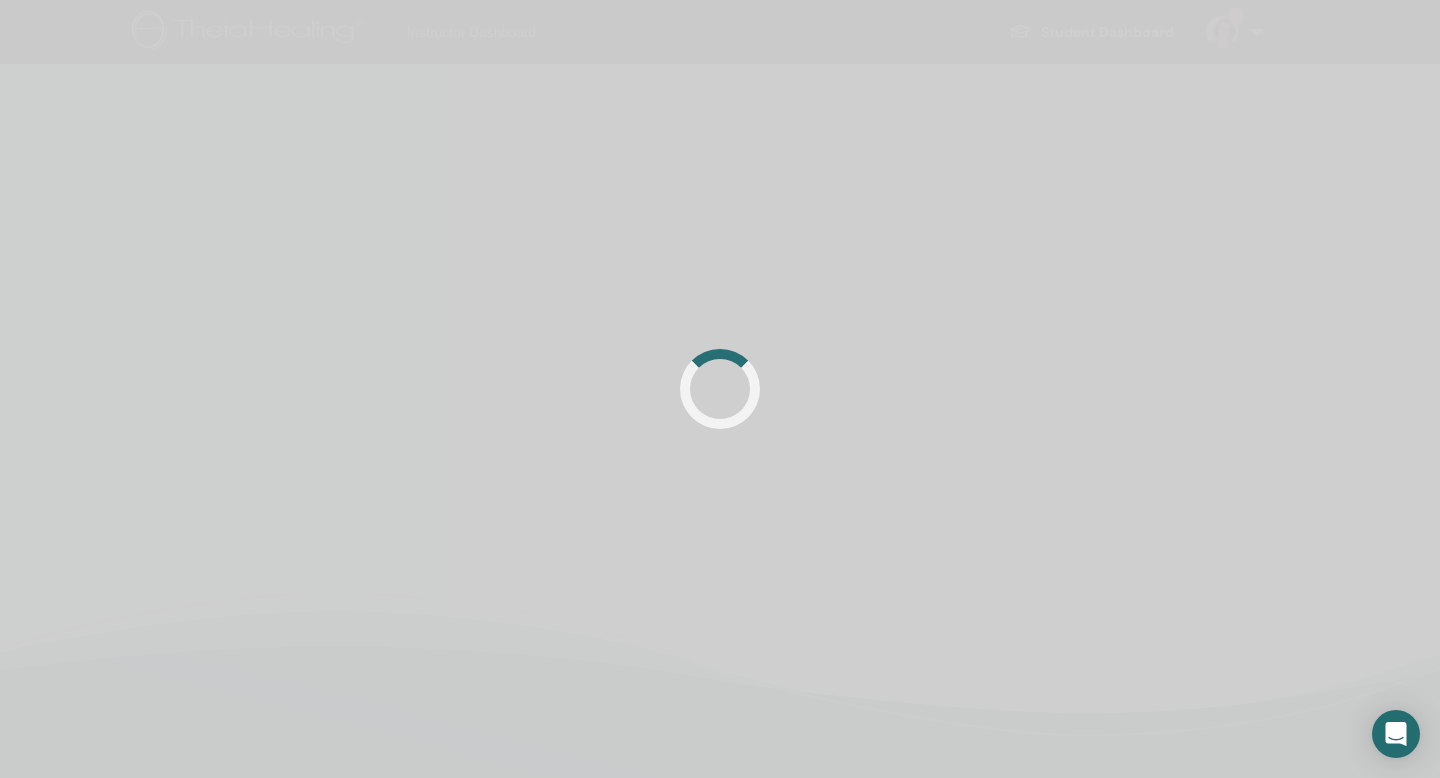 scroll, scrollTop: 0, scrollLeft: 0, axis: both 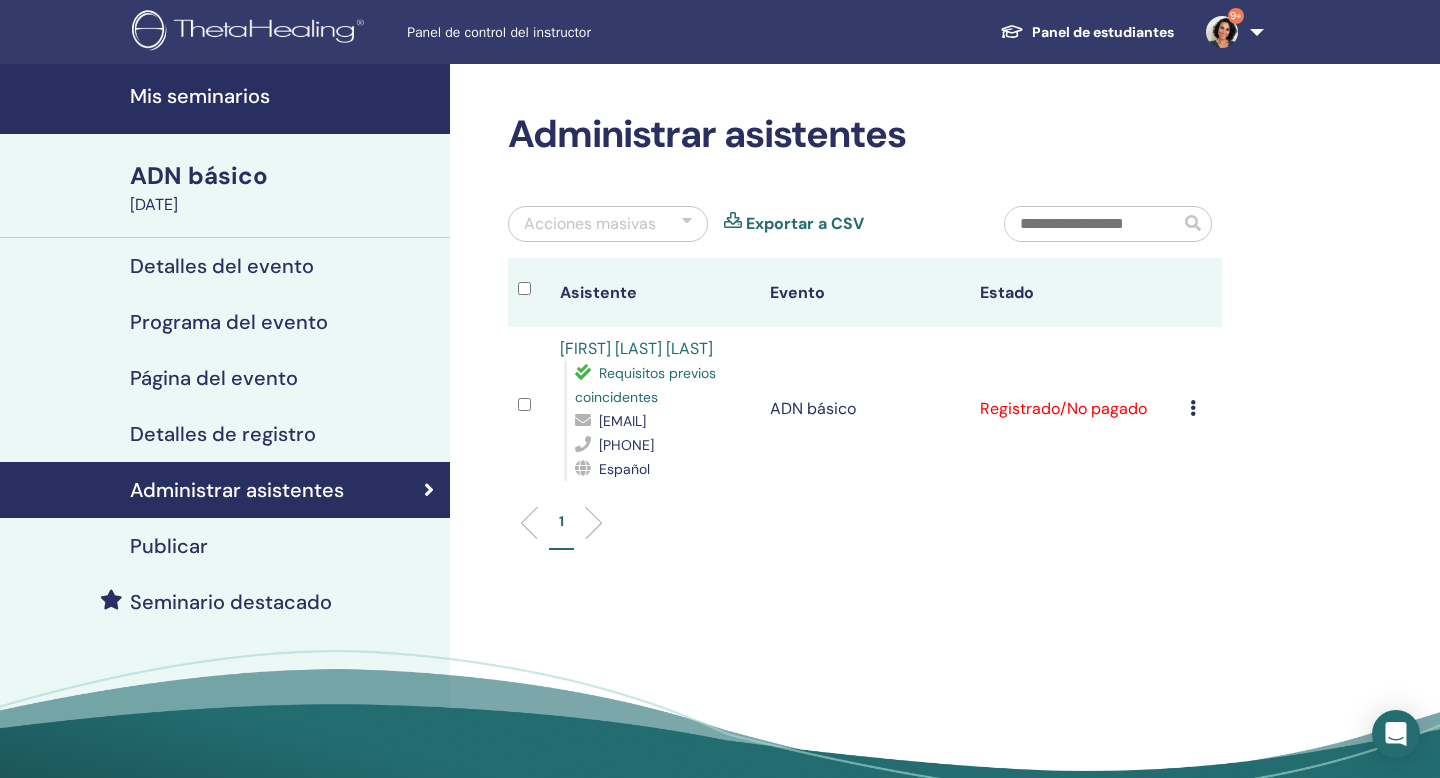 click at bounding box center [1193, 408] 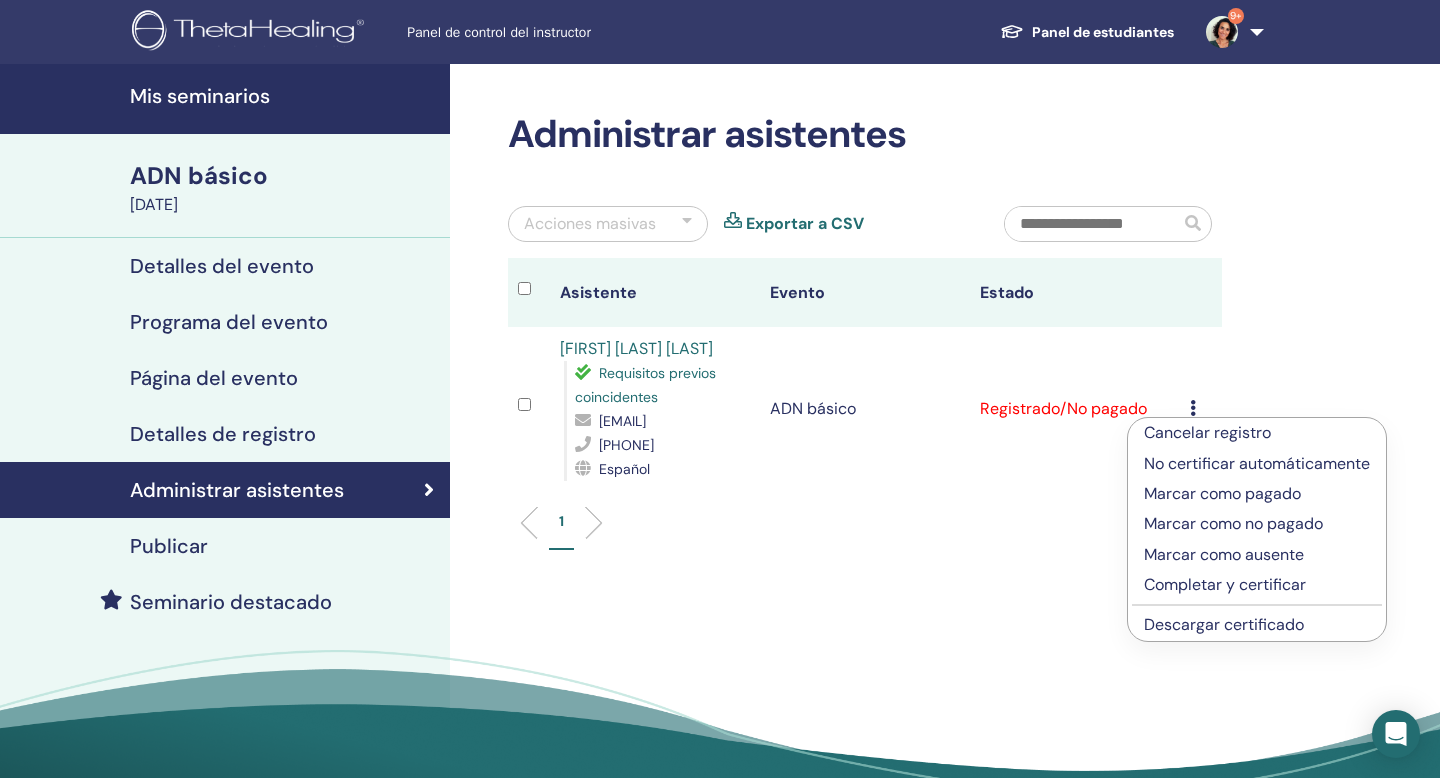 click on "Descargar certificado" at bounding box center (1224, 624) 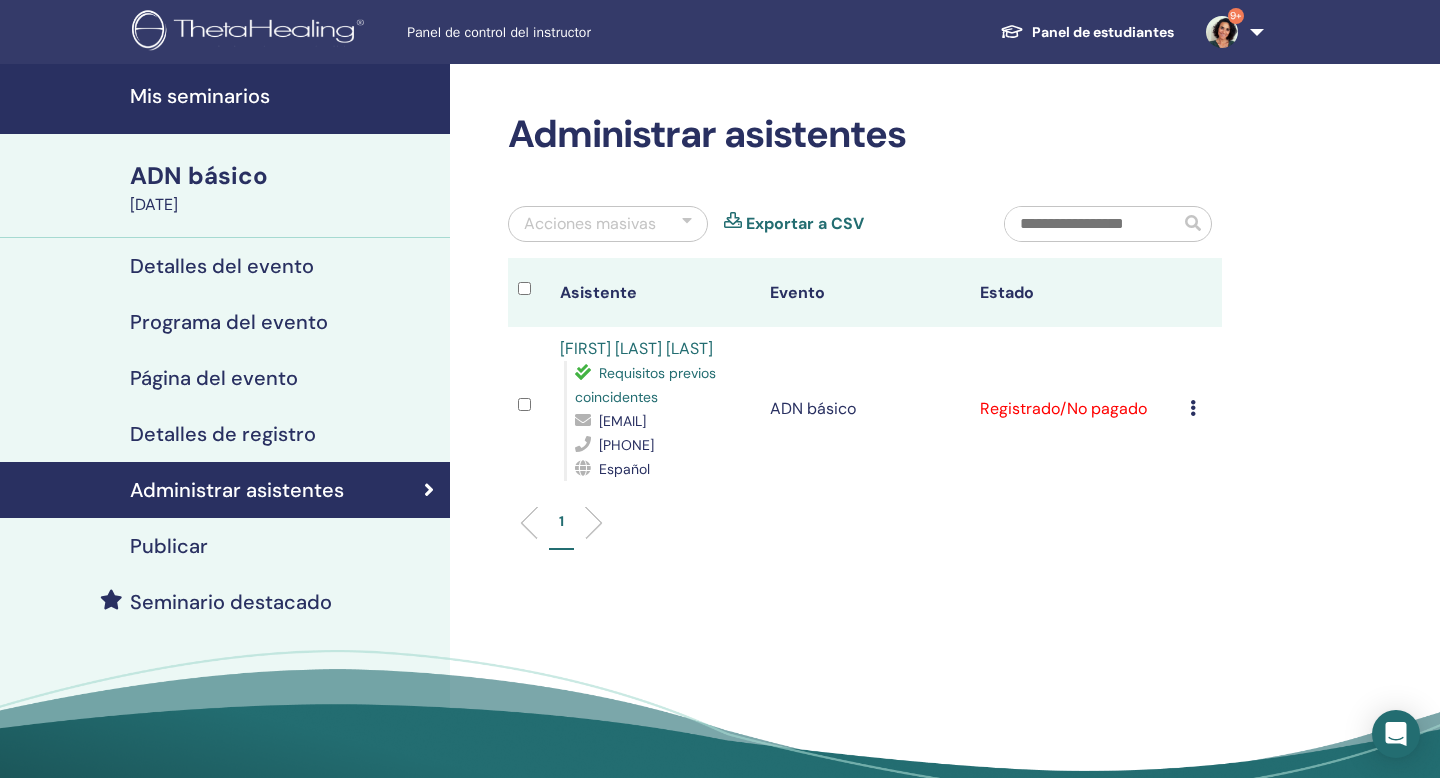 click at bounding box center (1193, 408) 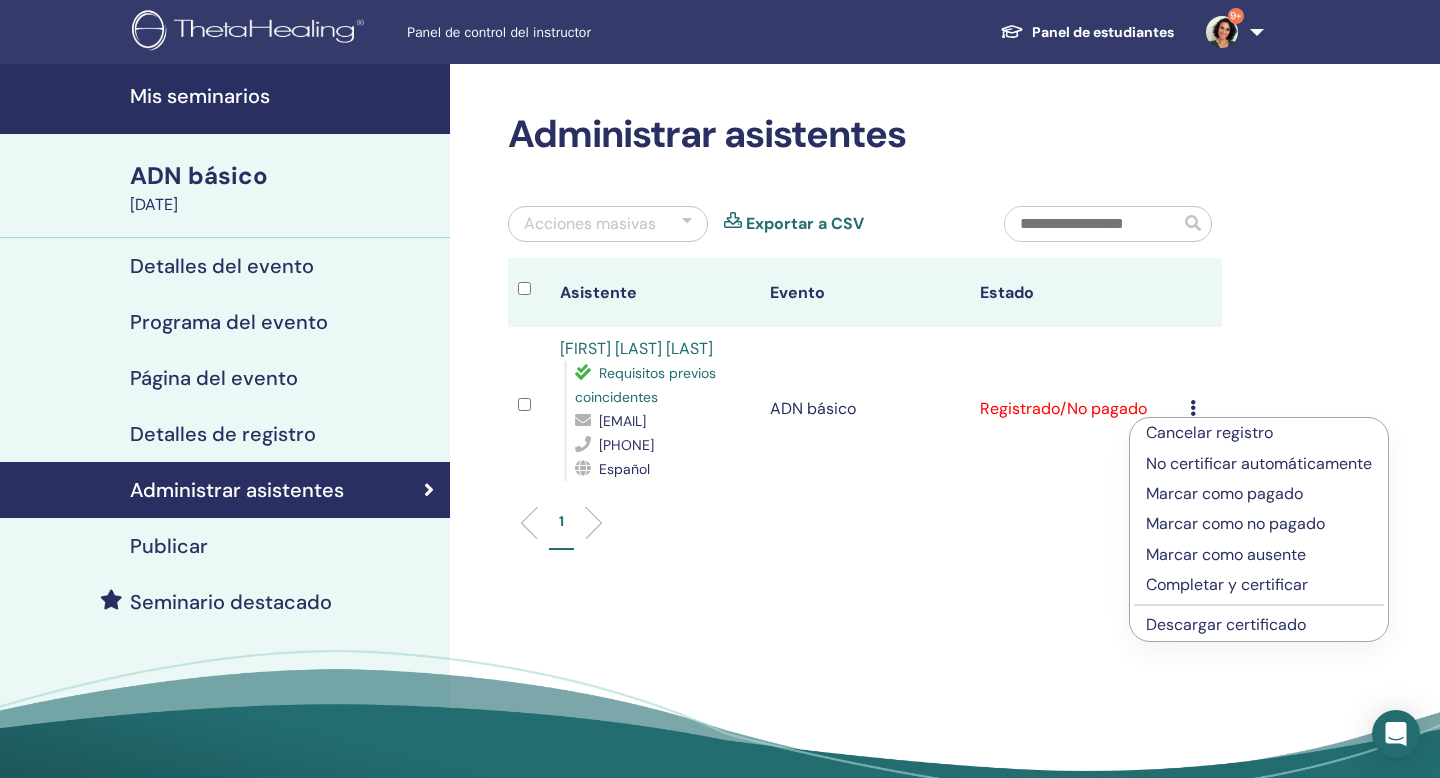 click on "Detalles de registro" at bounding box center [223, 434] 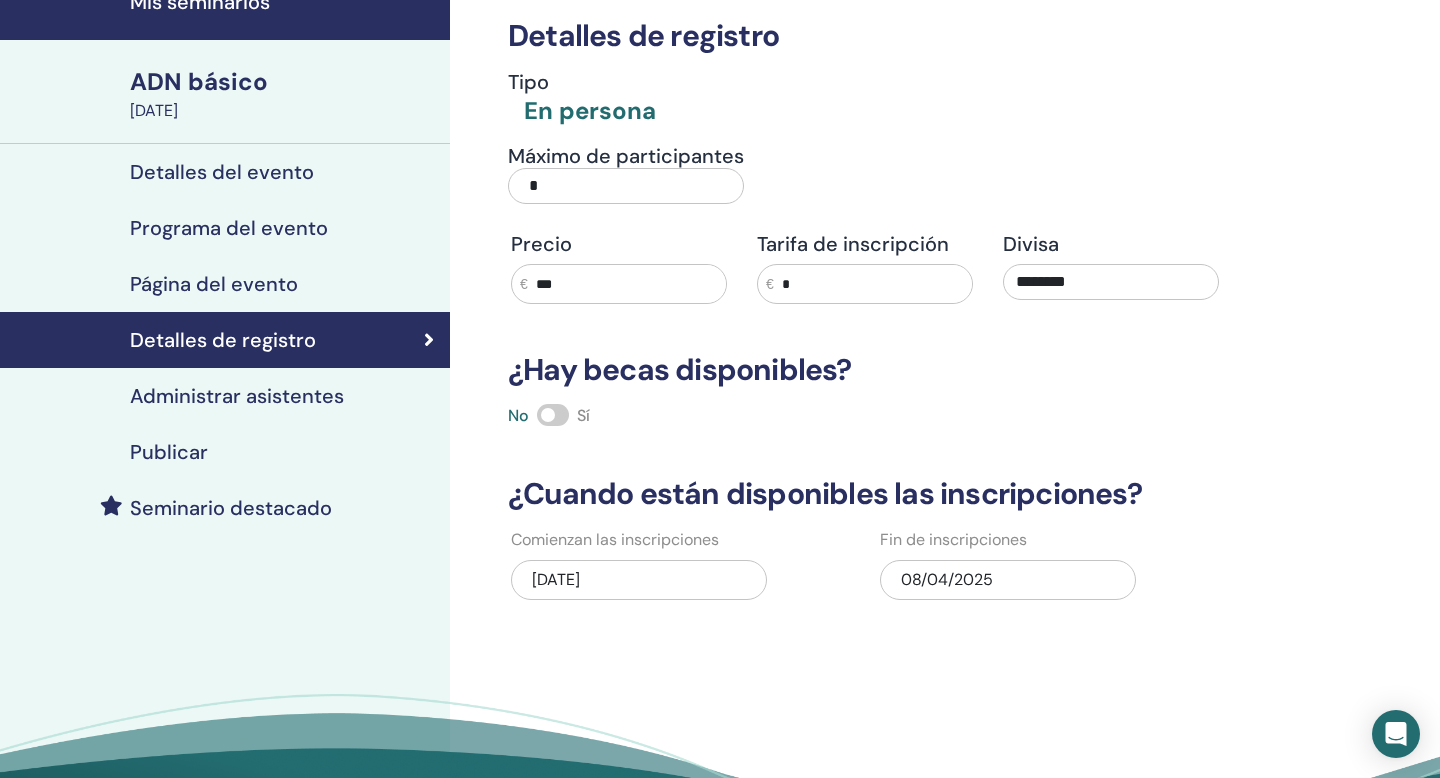 scroll, scrollTop: 0, scrollLeft: 0, axis: both 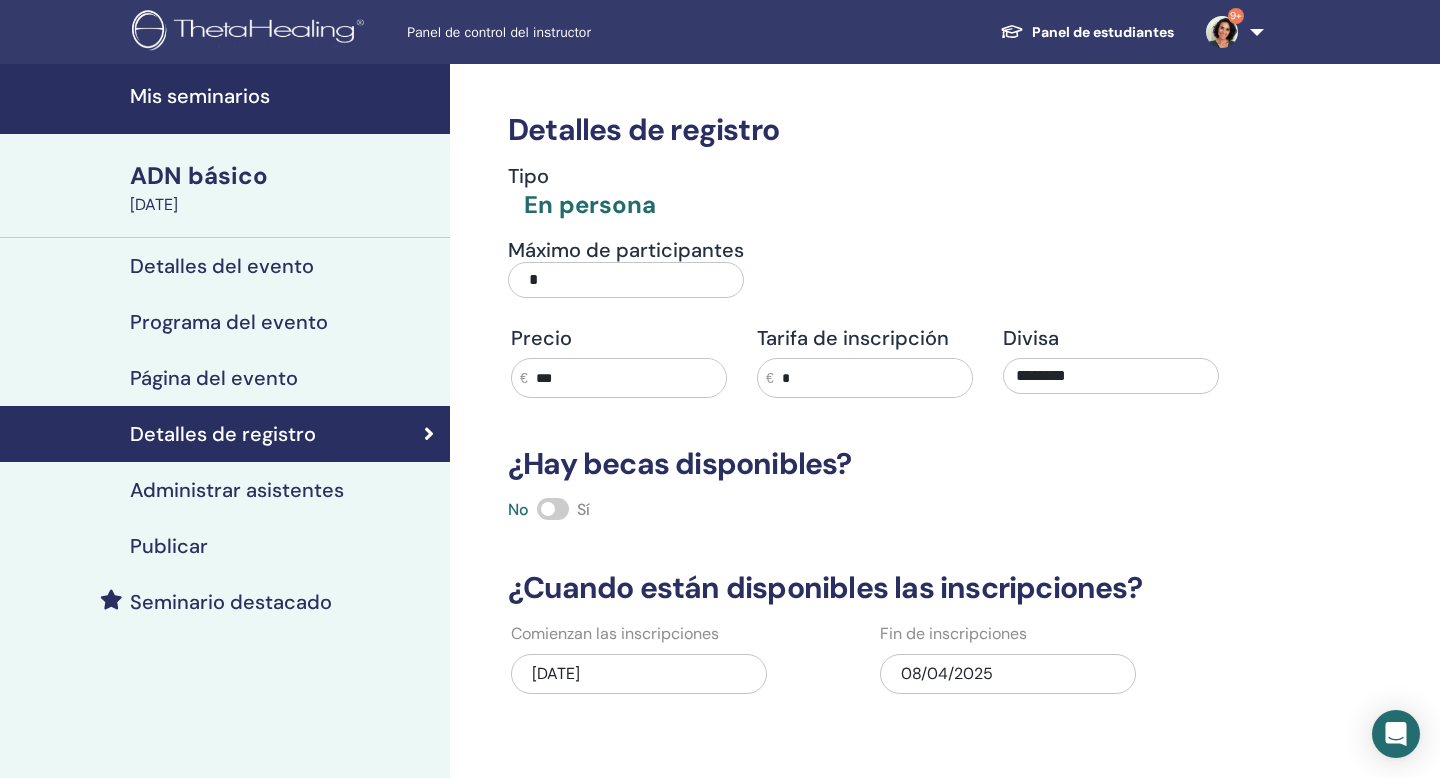 click on "Página del evento" at bounding box center (214, 378) 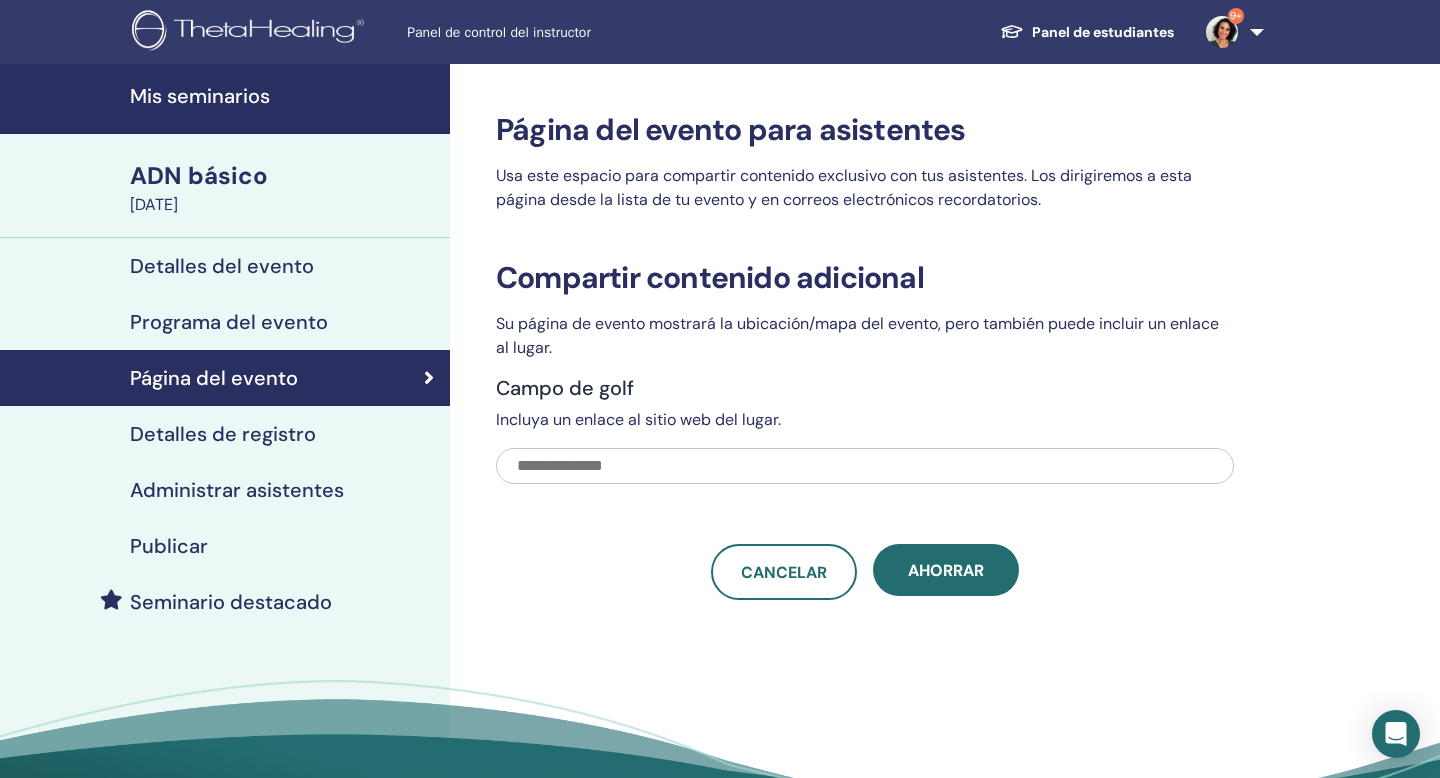 click on "Programa del evento" at bounding box center [229, 322] 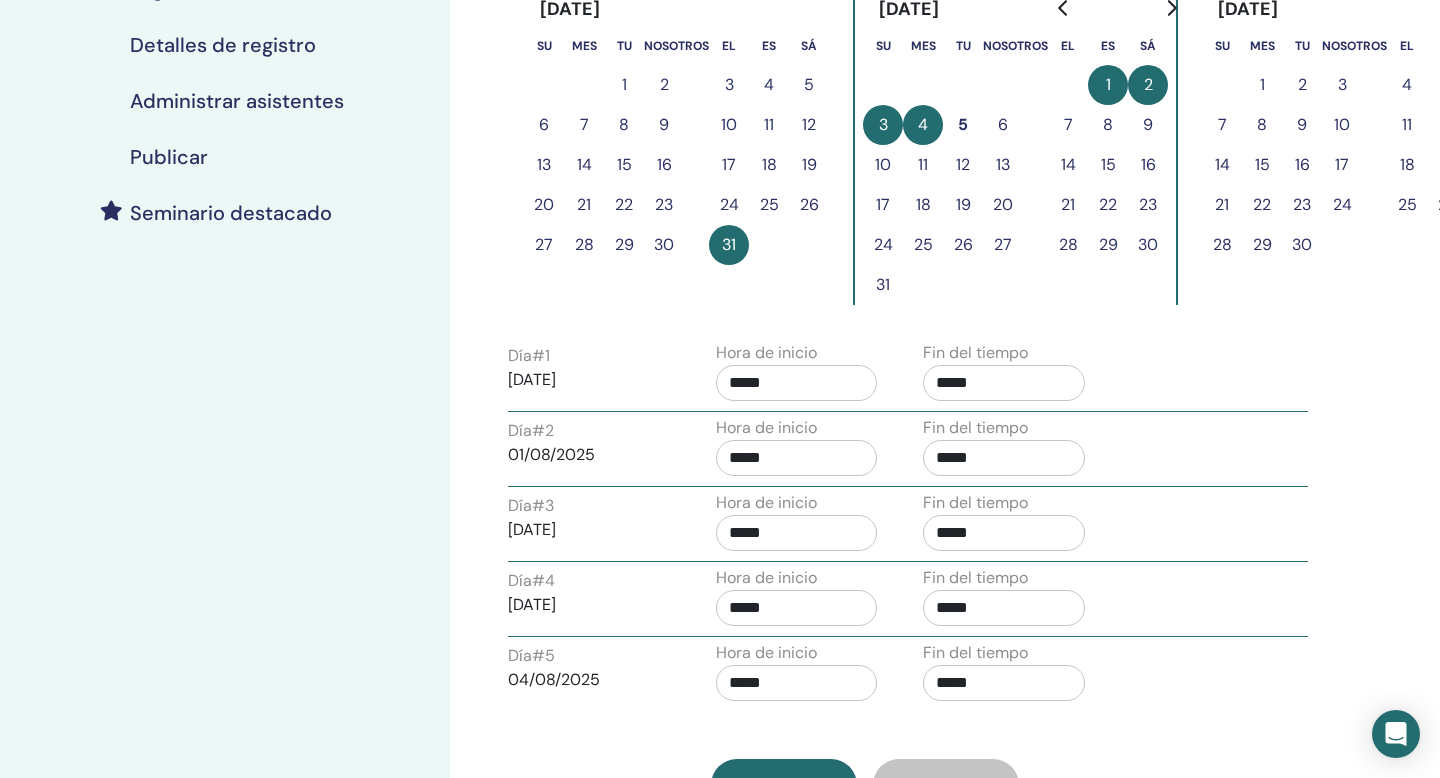 scroll, scrollTop: 0, scrollLeft: 0, axis: both 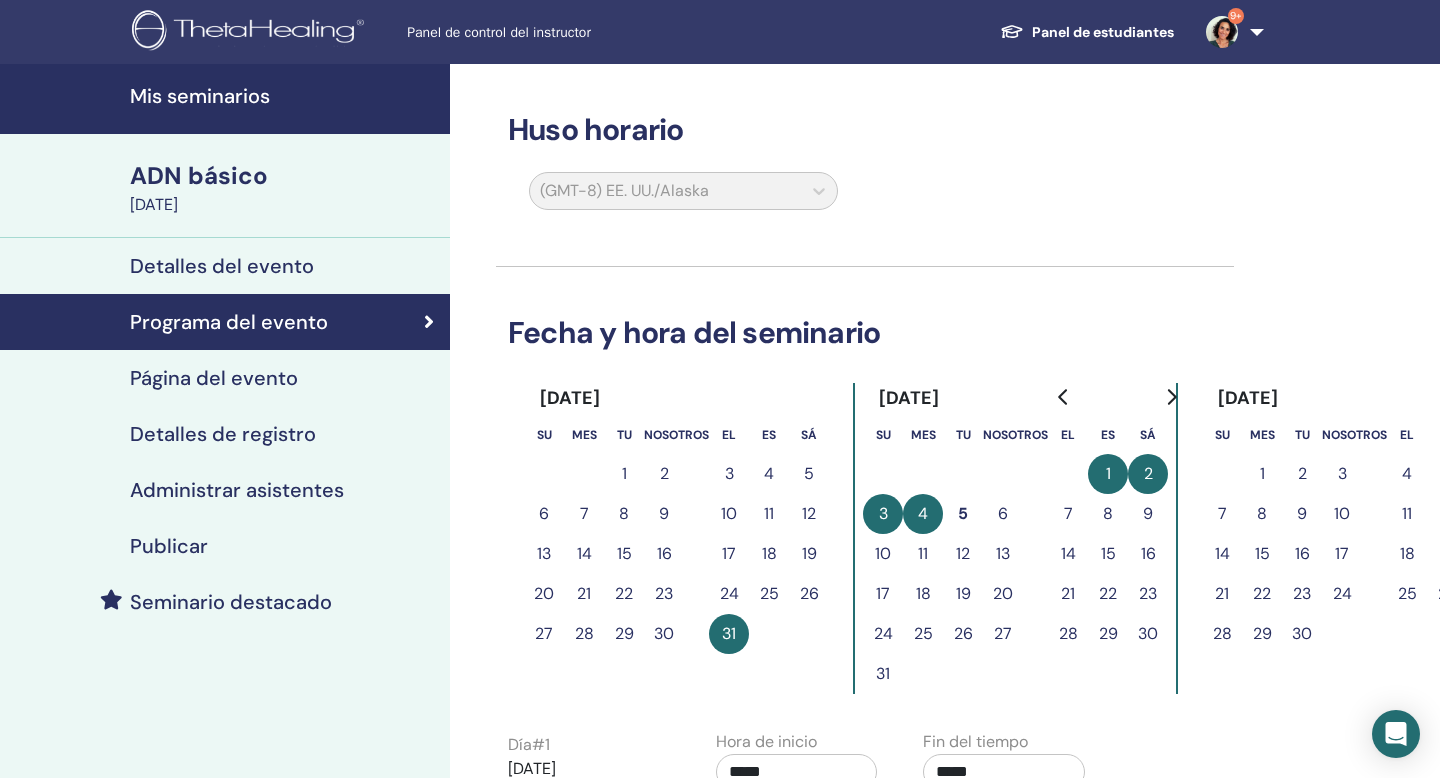 click on "Detalles del evento" at bounding box center (222, 266) 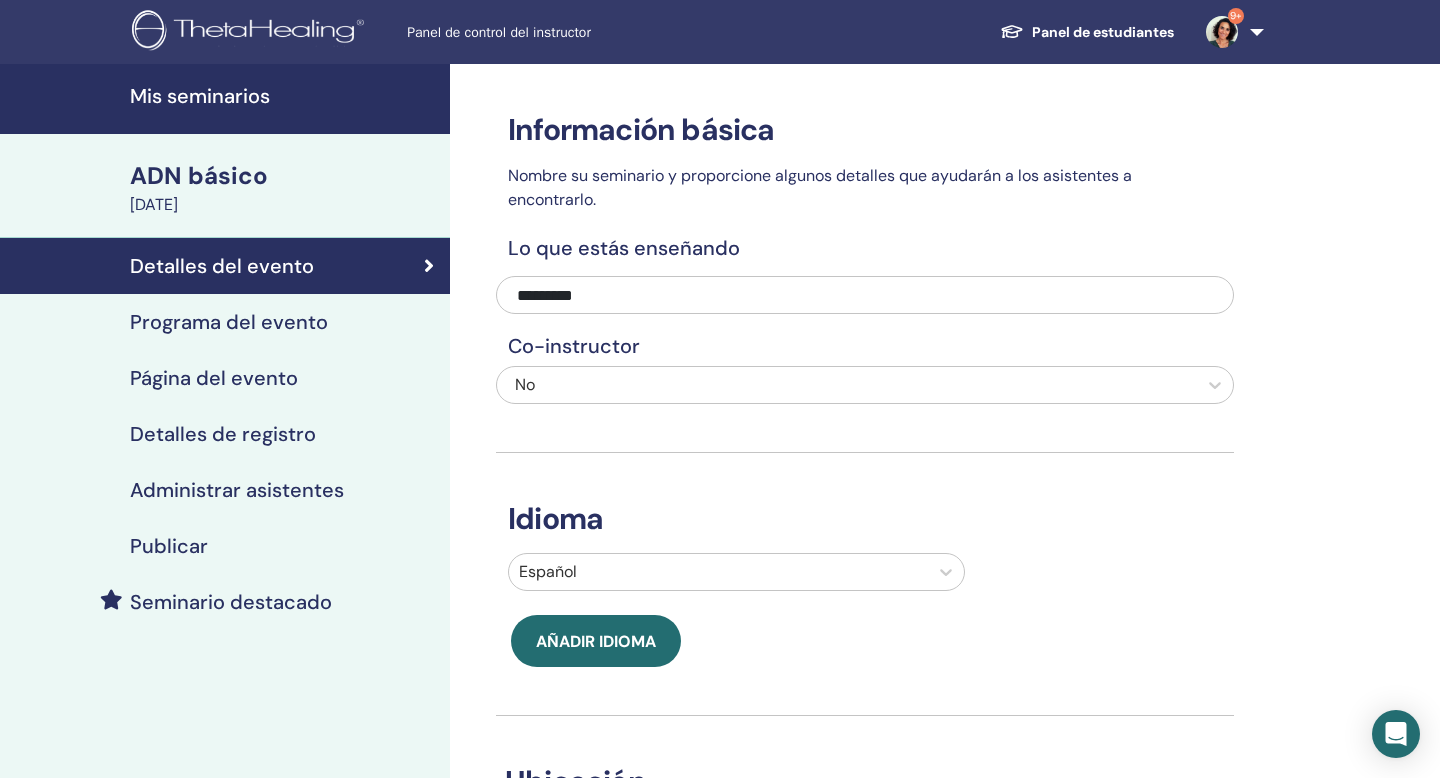 scroll, scrollTop: 9, scrollLeft: 0, axis: vertical 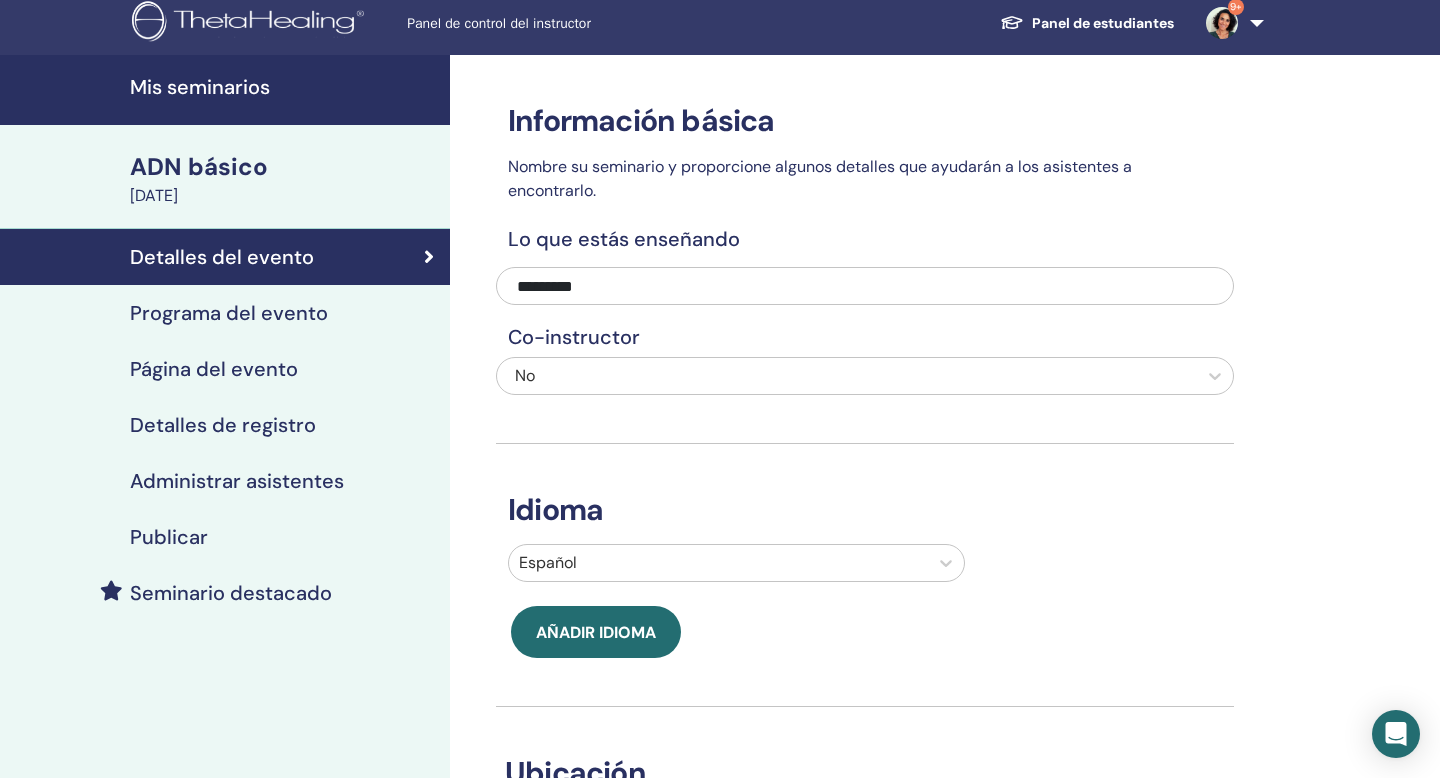 click on "ADN básico" at bounding box center (199, 166) 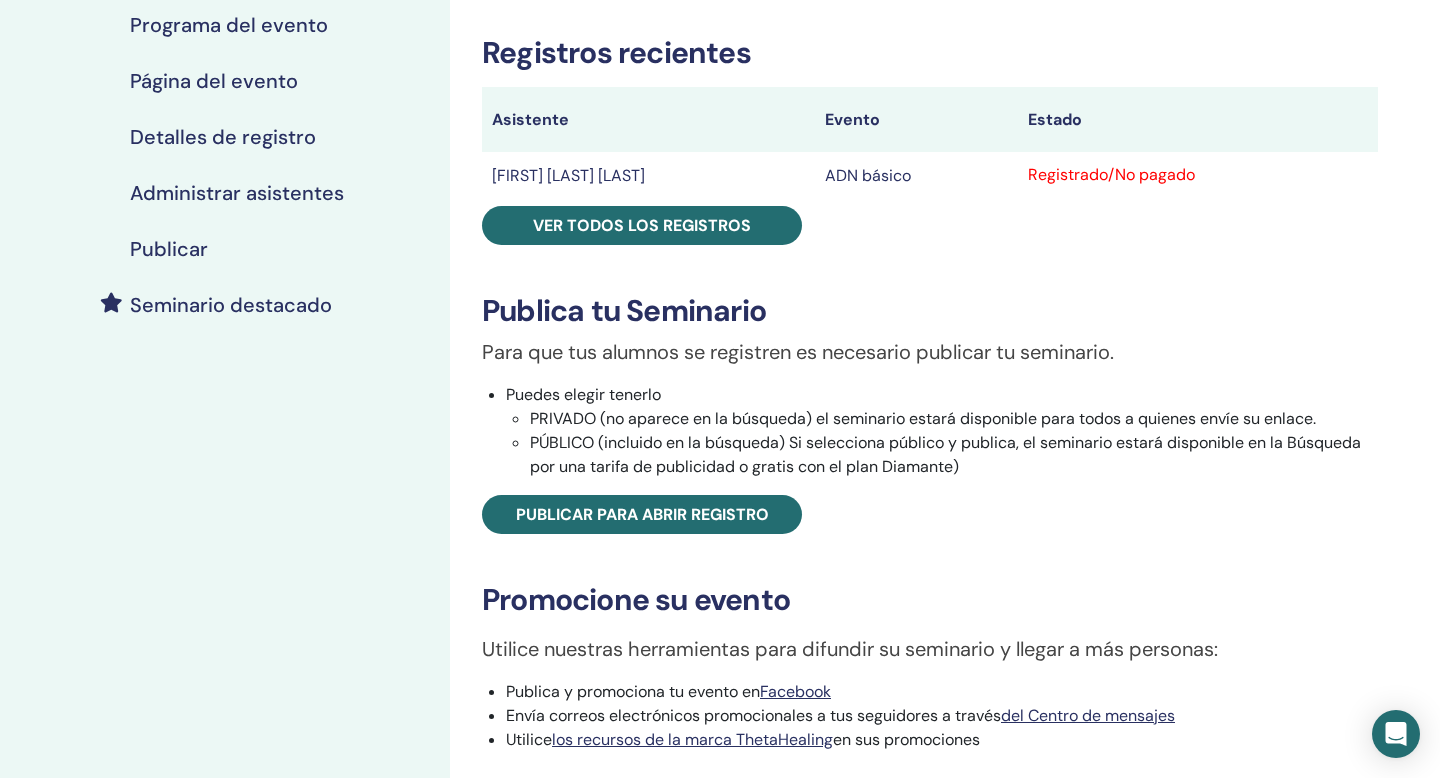 scroll, scrollTop: 279, scrollLeft: 0, axis: vertical 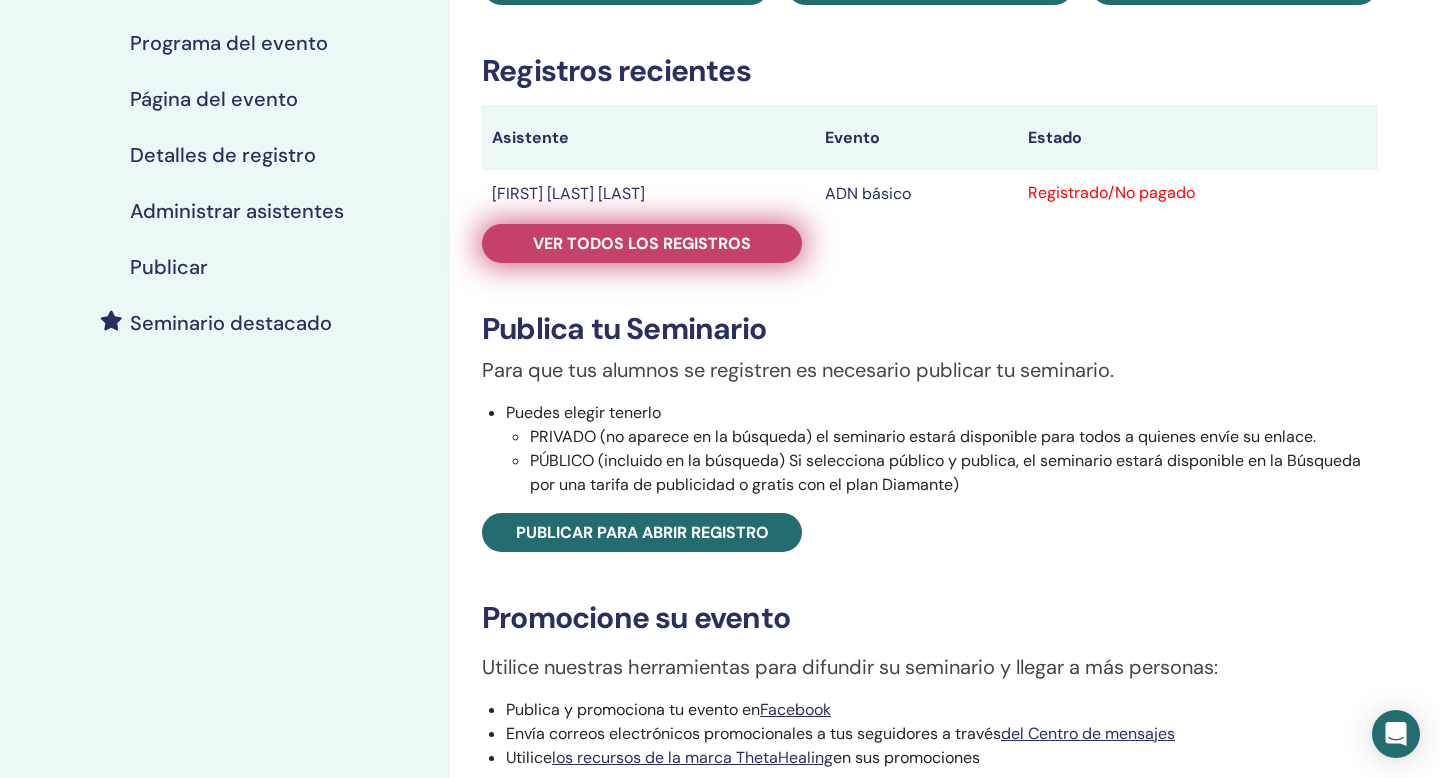 click on "Ver todos los registros" at bounding box center [642, 243] 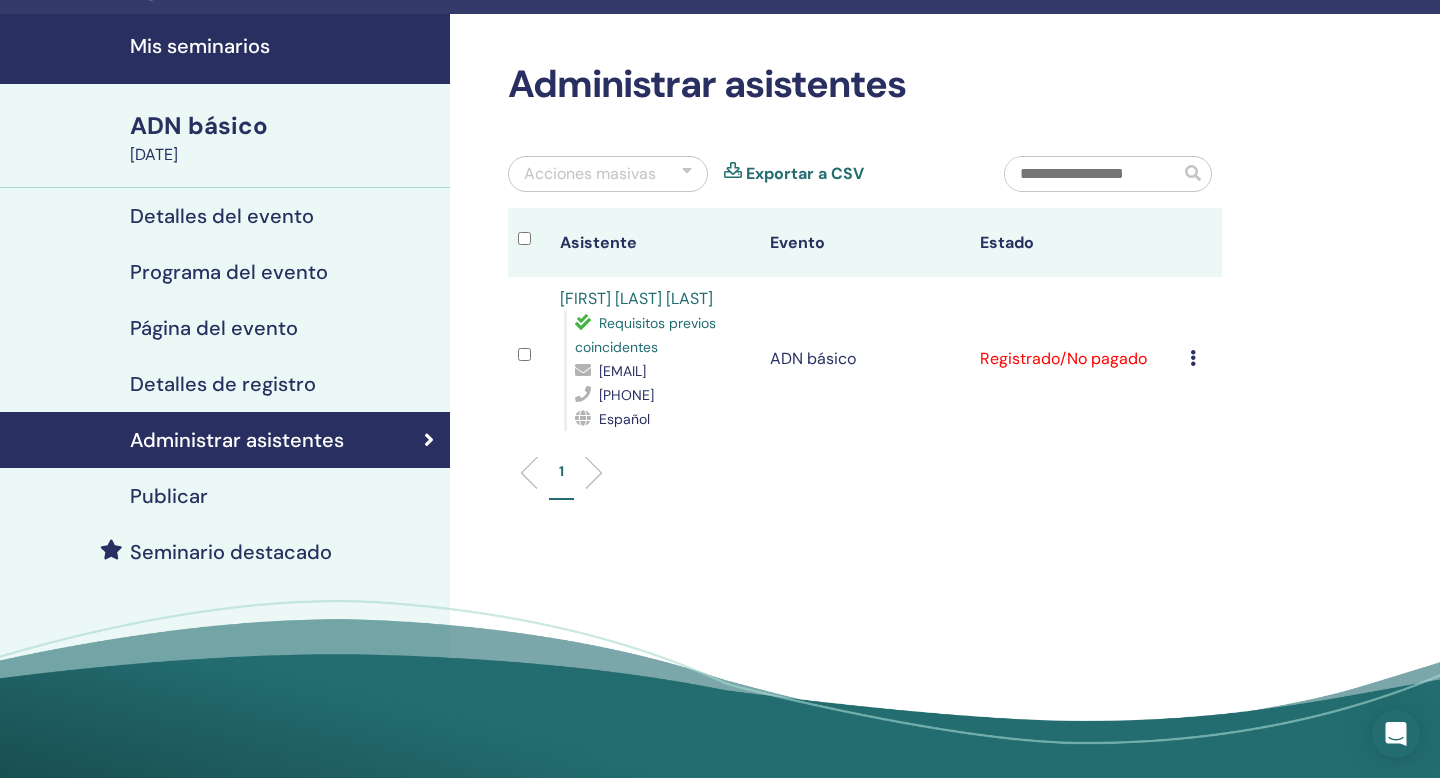 scroll, scrollTop: 45, scrollLeft: 0, axis: vertical 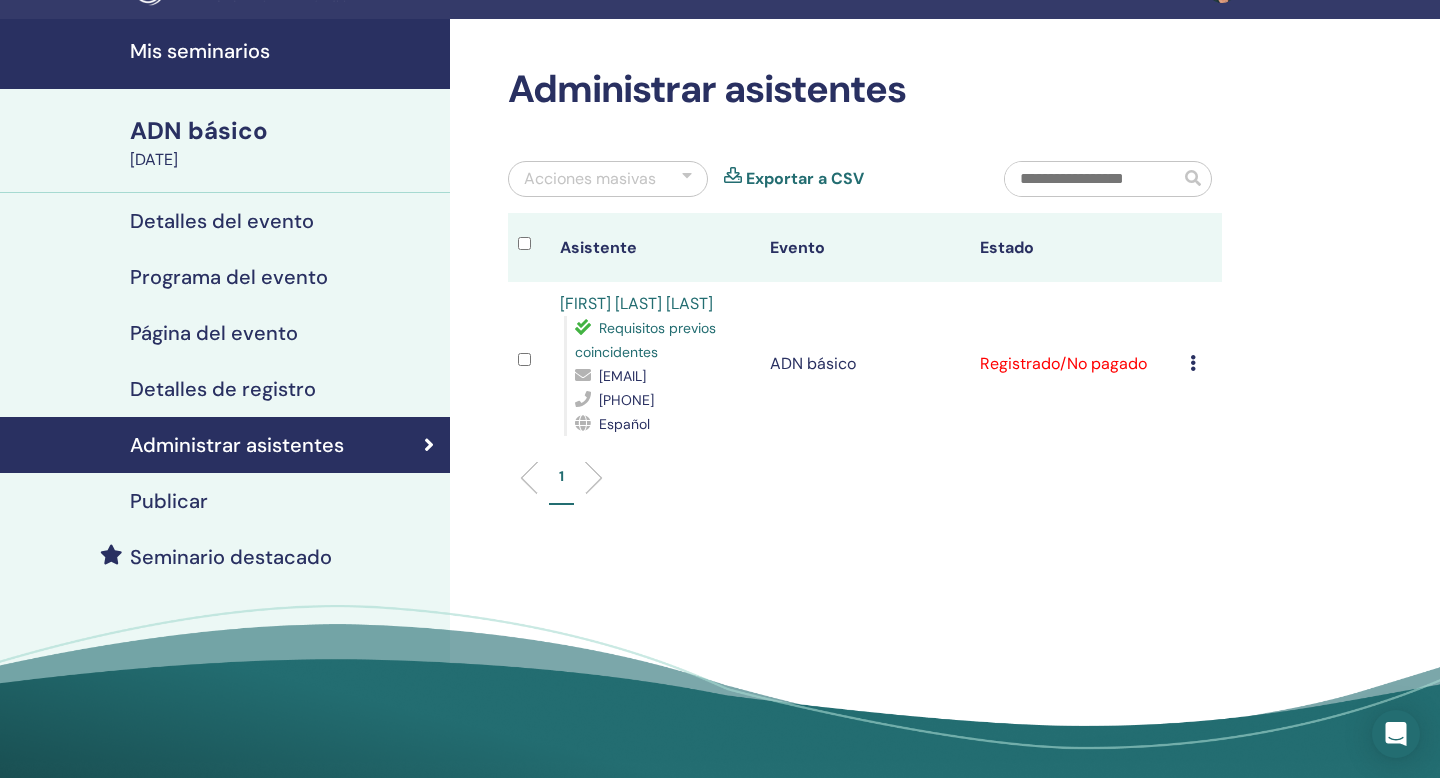 click on "Exportar a CSV" at bounding box center [805, 178] 